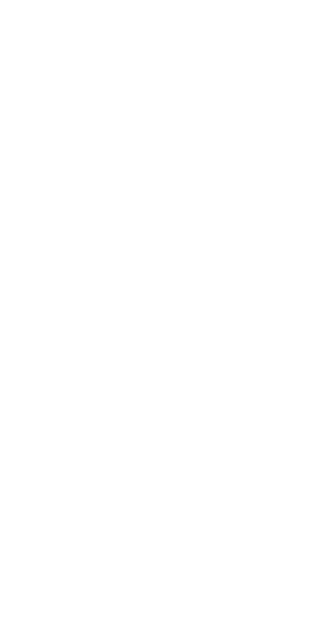 scroll, scrollTop: 0, scrollLeft: 0, axis: both 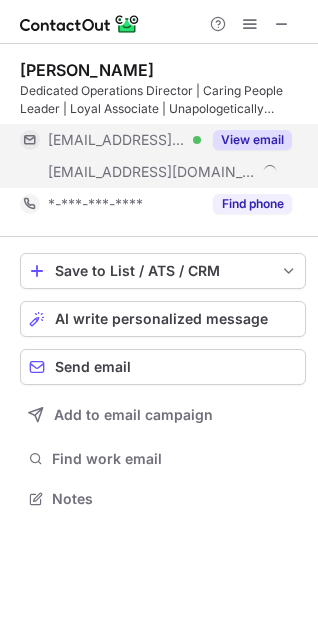 click on "View email" at bounding box center (252, 140) 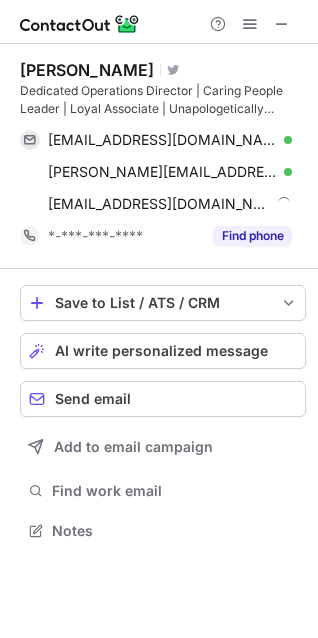 scroll, scrollTop: 10, scrollLeft: 9, axis: both 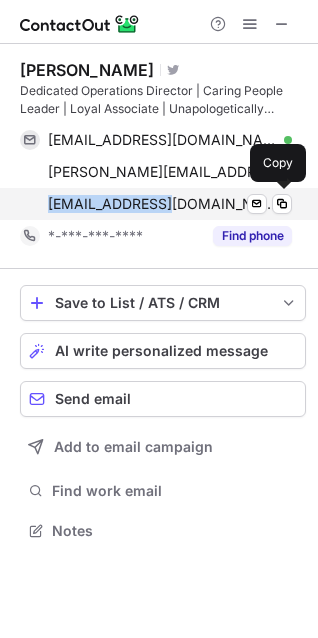 drag, startPoint x: 160, startPoint y: 202, endPoint x: 48, endPoint y: 208, distance: 112.1606 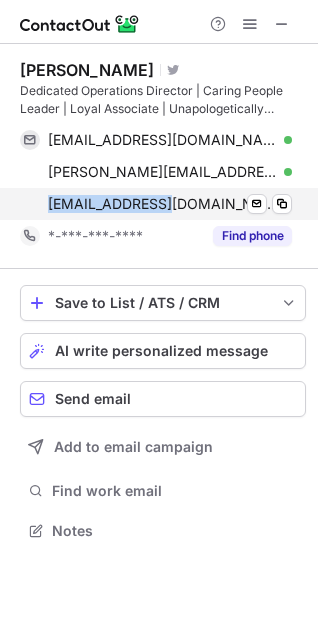 copy on "[EMAIL_ADDRESS][DOMAIN_NAME]" 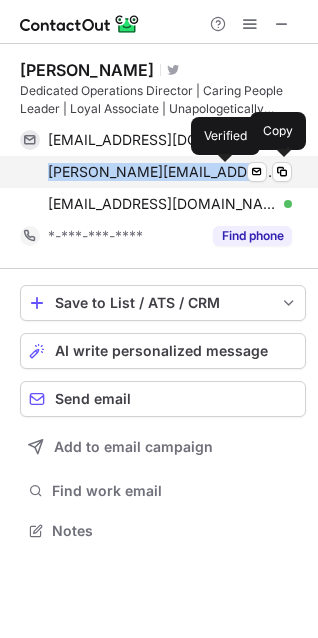 drag, startPoint x: 215, startPoint y: 138, endPoint x: 225, endPoint y: 170, distance: 33.526108 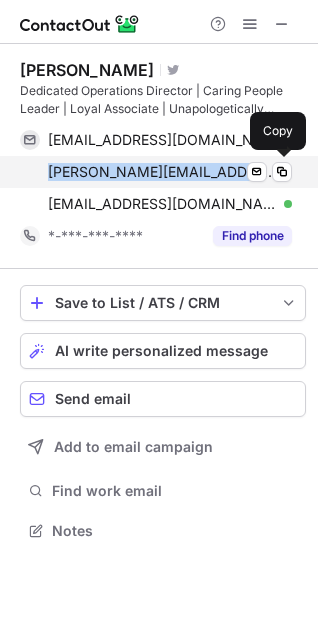 copy on "Verified Send email Copy [PERSON_NAME][EMAIL_ADDRESS][PERSON_NAME][DOMAIN_NAME]" 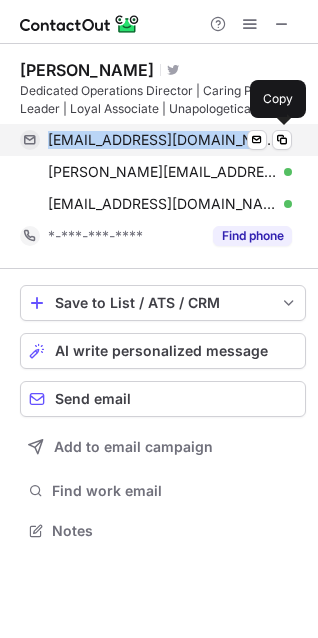 drag, startPoint x: 45, startPoint y: 143, endPoint x: 218, endPoint y: 135, distance: 173.18488 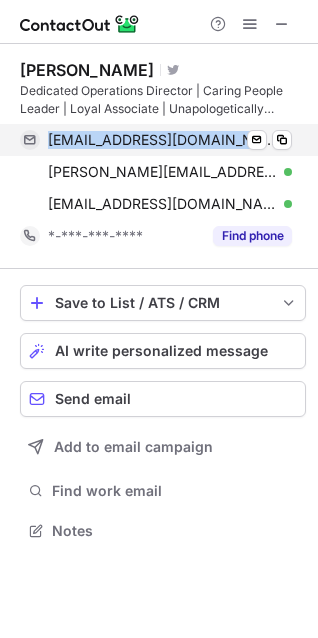 copy on "[EMAIL_ADDRESS][DOMAIN_NAME]" 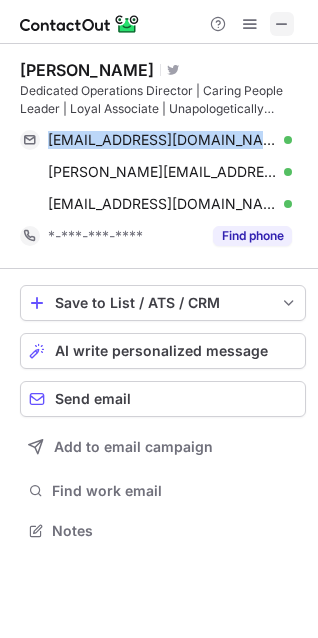 click at bounding box center [282, 24] 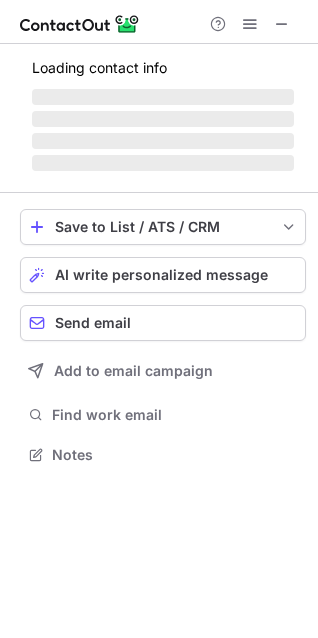 scroll, scrollTop: 440, scrollLeft: 318, axis: both 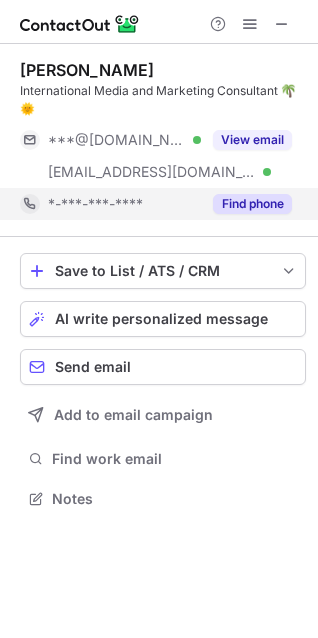 click on "Find phone" at bounding box center [252, 204] 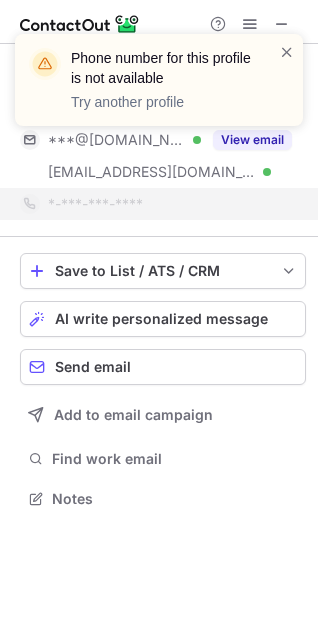 click on "Phone number for this profile is not available Try another profile" at bounding box center [159, 88] 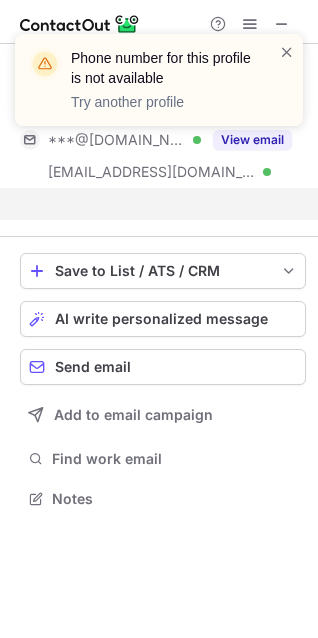 scroll, scrollTop: 452, scrollLeft: 318, axis: both 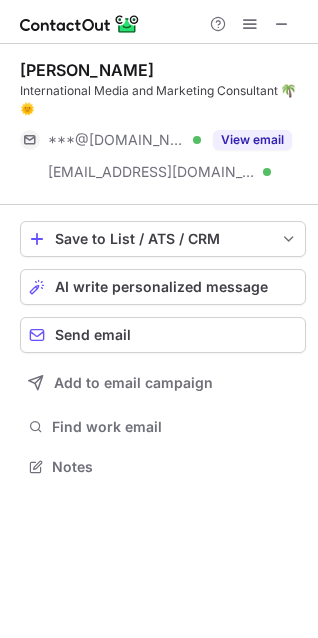 click on "Phone number for this profile is not available Try another profile" at bounding box center (159, 88) 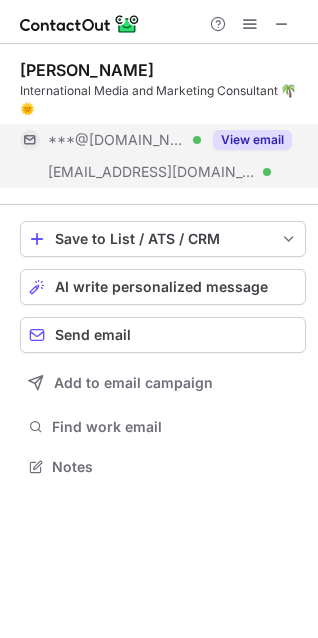 click on "View email" at bounding box center [252, 140] 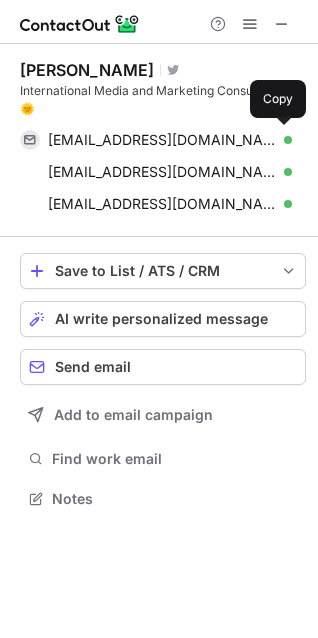 scroll, scrollTop: 10, scrollLeft: 9, axis: both 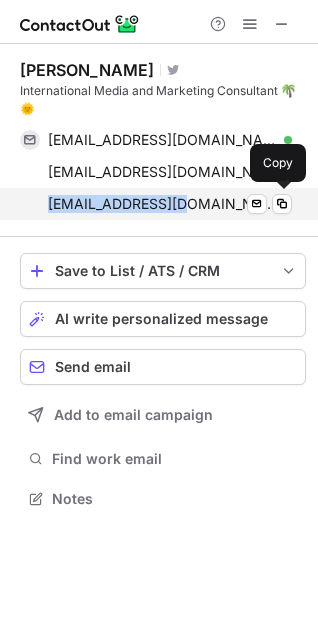drag, startPoint x: 181, startPoint y: 206, endPoint x: 40, endPoint y: 207, distance: 141.00354 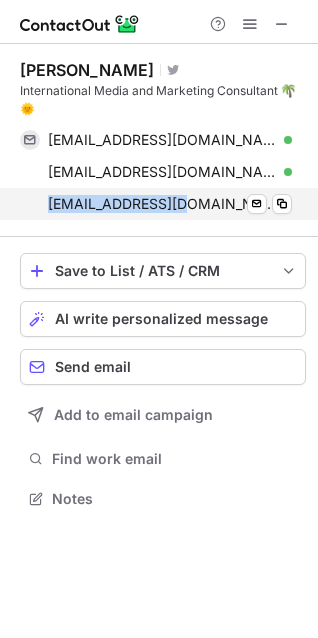 copy on "[EMAIL_ADDRESS][DOMAIN_NAME]" 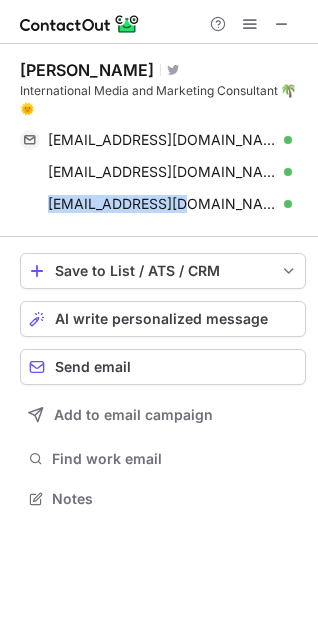 drag, startPoint x: 248, startPoint y: 168, endPoint x: -27, endPoint y: 168, distance: 275 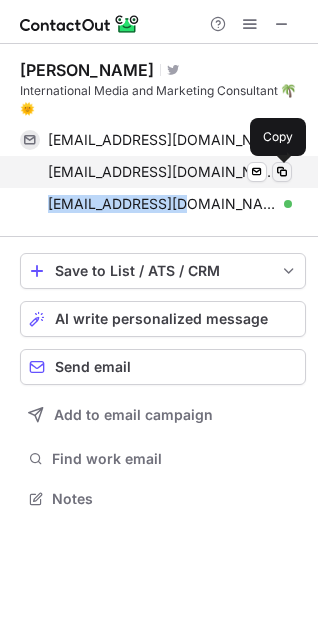 click at bounding box center (282, 172) 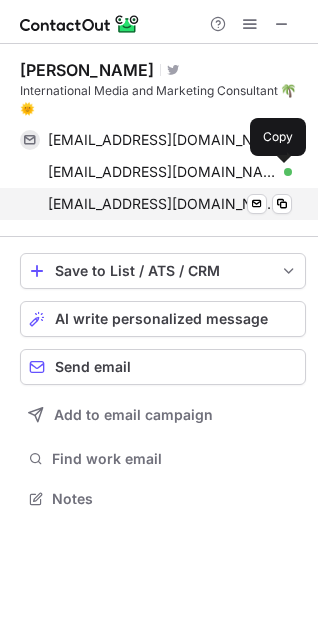 click on "[EMAIL_ADDRESS][DOMAIN_NAME] Verified Send email Copy" at bounding box center [156, 204] 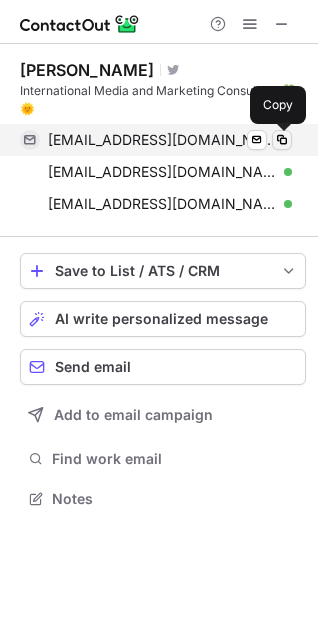 click at bounding box center (282, 140) 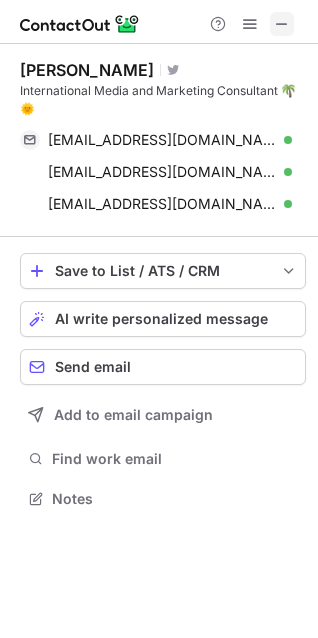 click at bounding box center (282, 24) 